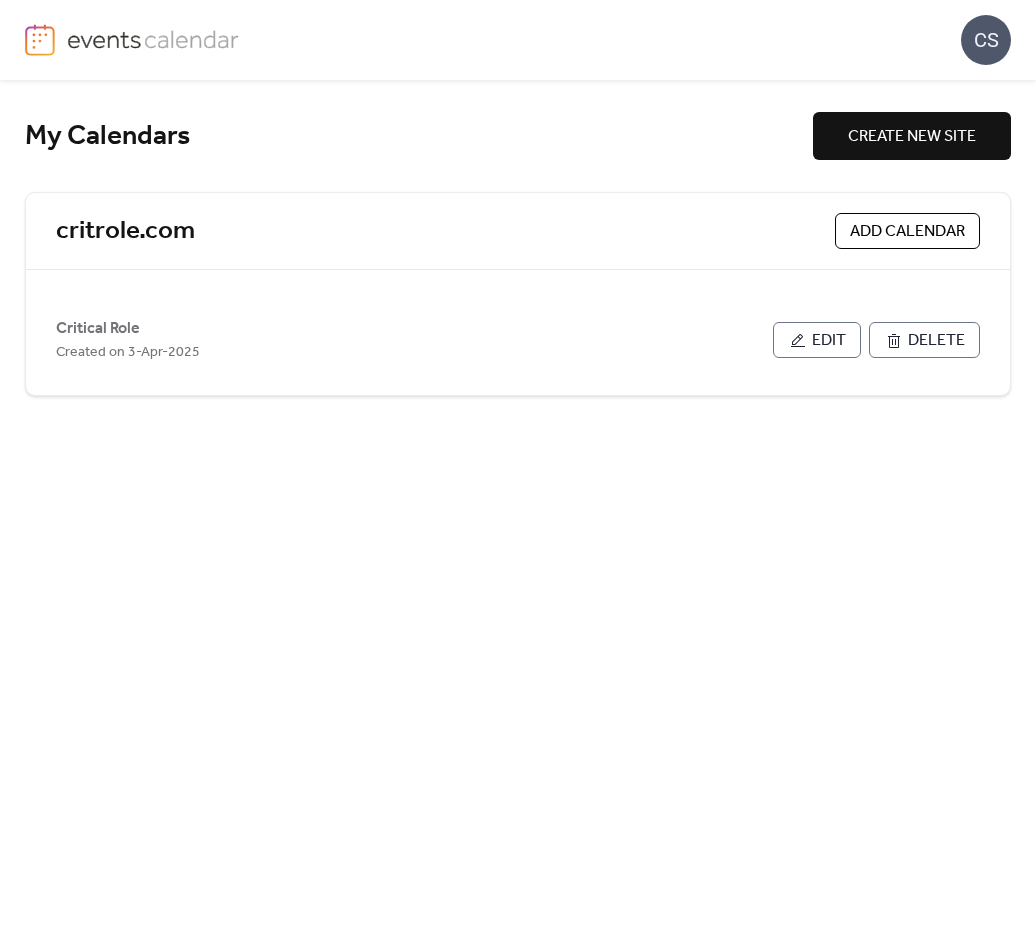 scroll, scrollTop: 0, scrollLeft: 0, axis: both 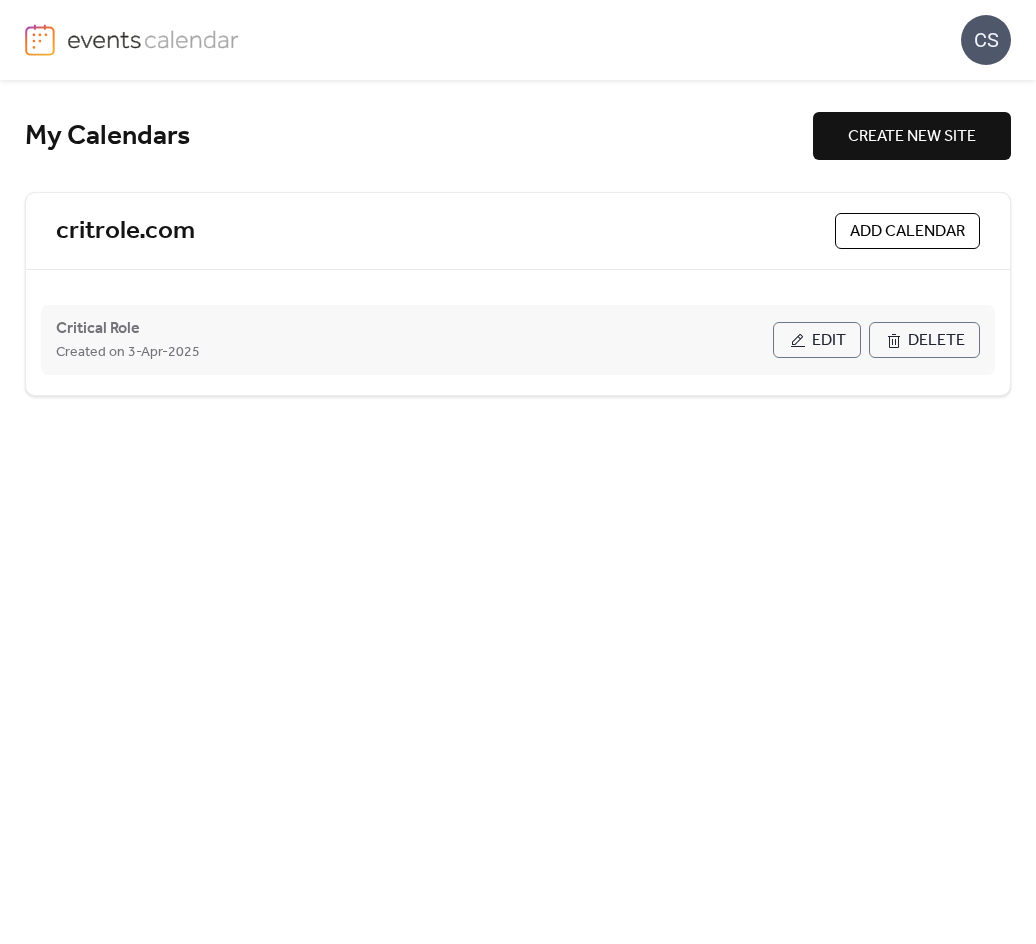 click on "Created on 3-Apr-2025" at bounding box center (414, 352) 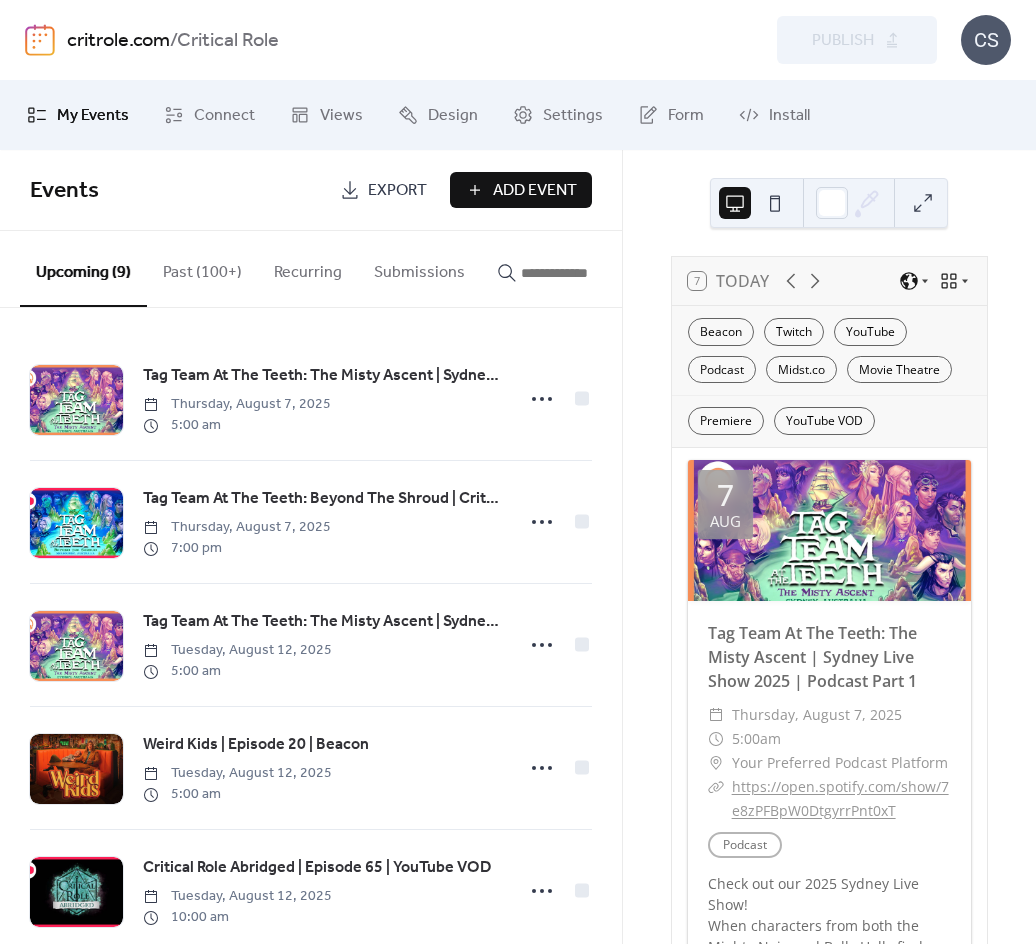 click on "Past (100+)" at bounding box center [202, 268] 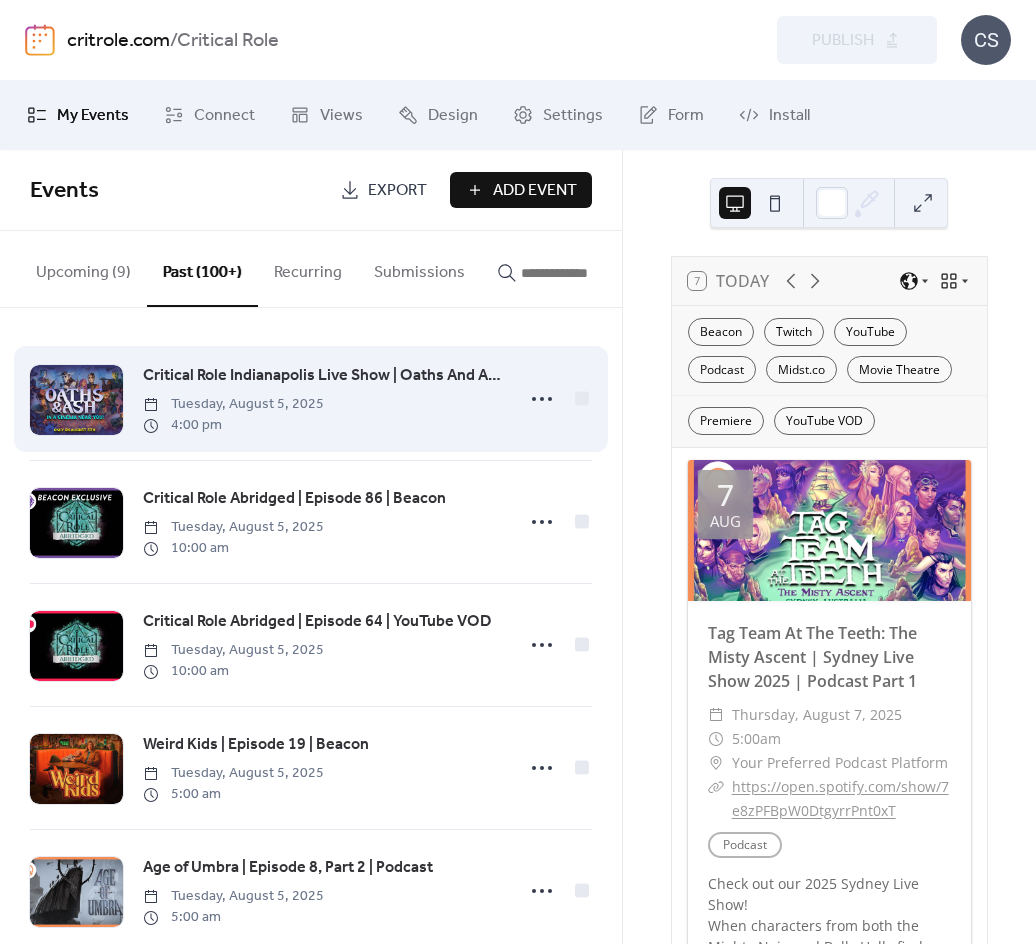 click on "Critical Role Indianapolis Live Show | Oaths And Ash | IN CINEMAS" at bounding box center (322, 376) 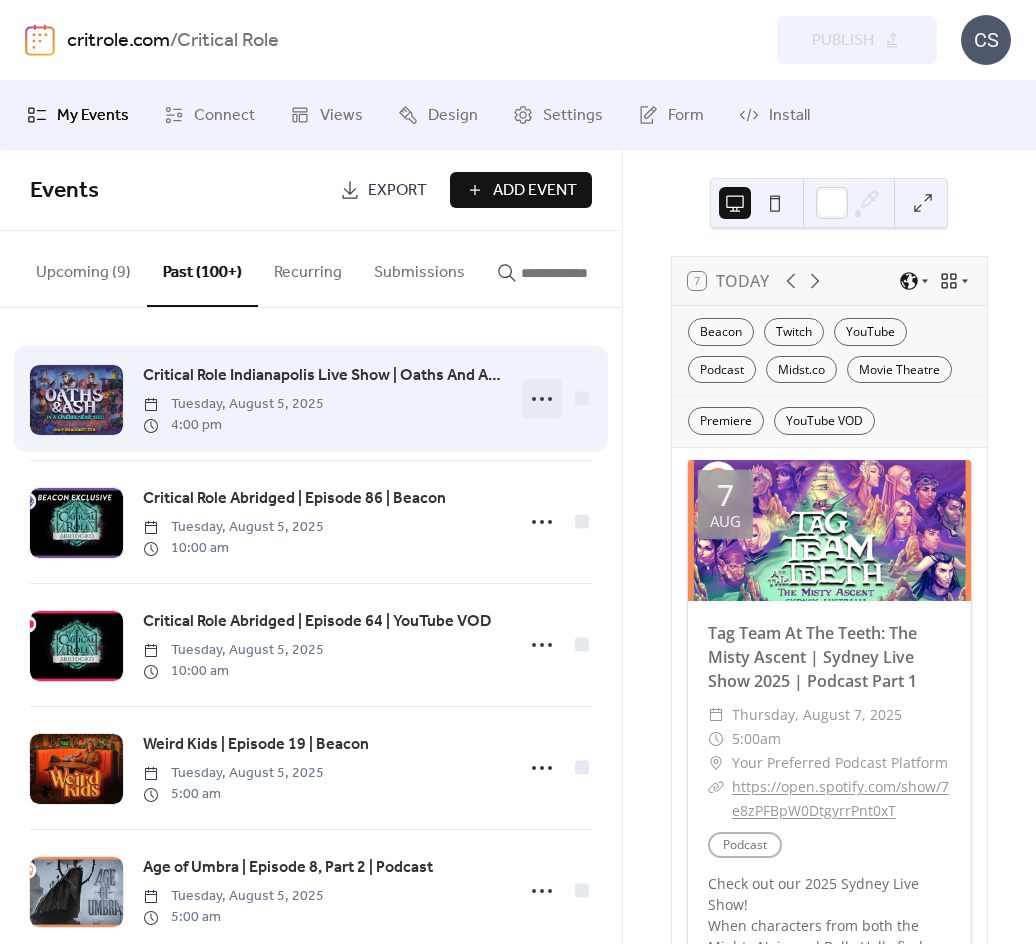 click 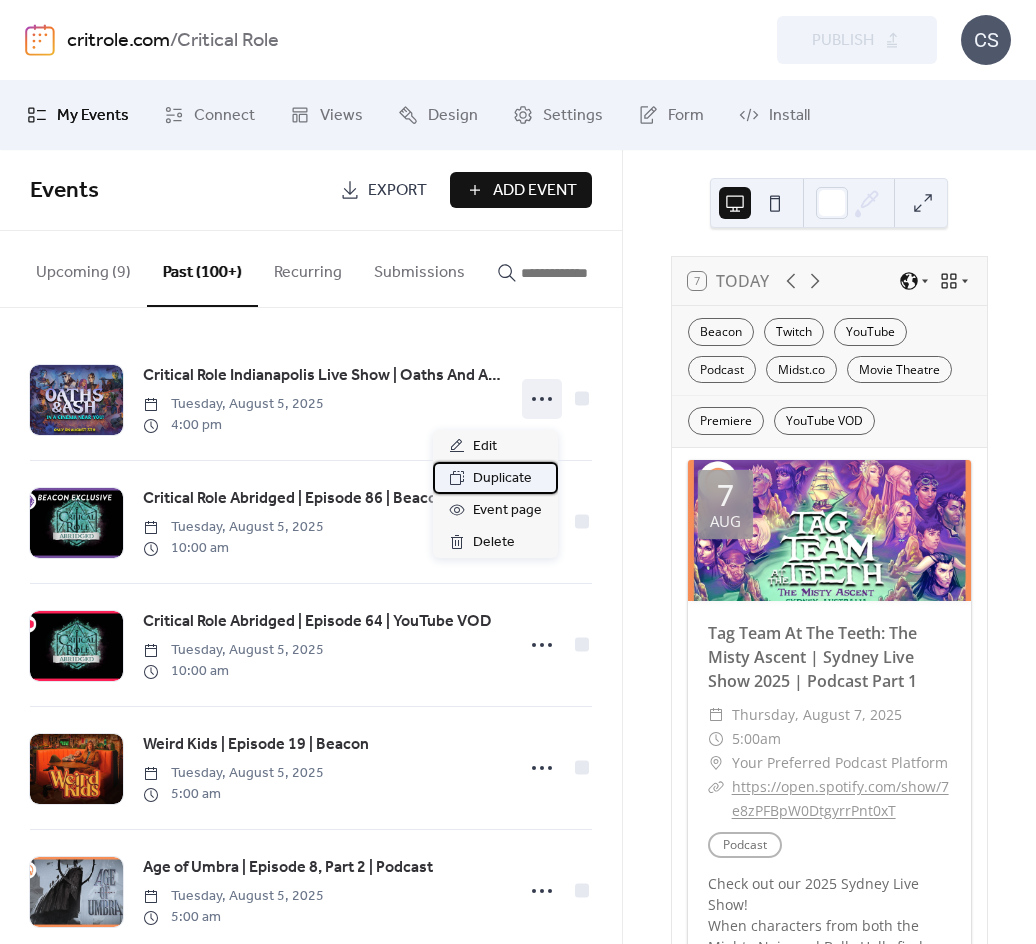 click on "Duplicate" at bounding box center (502, 479) 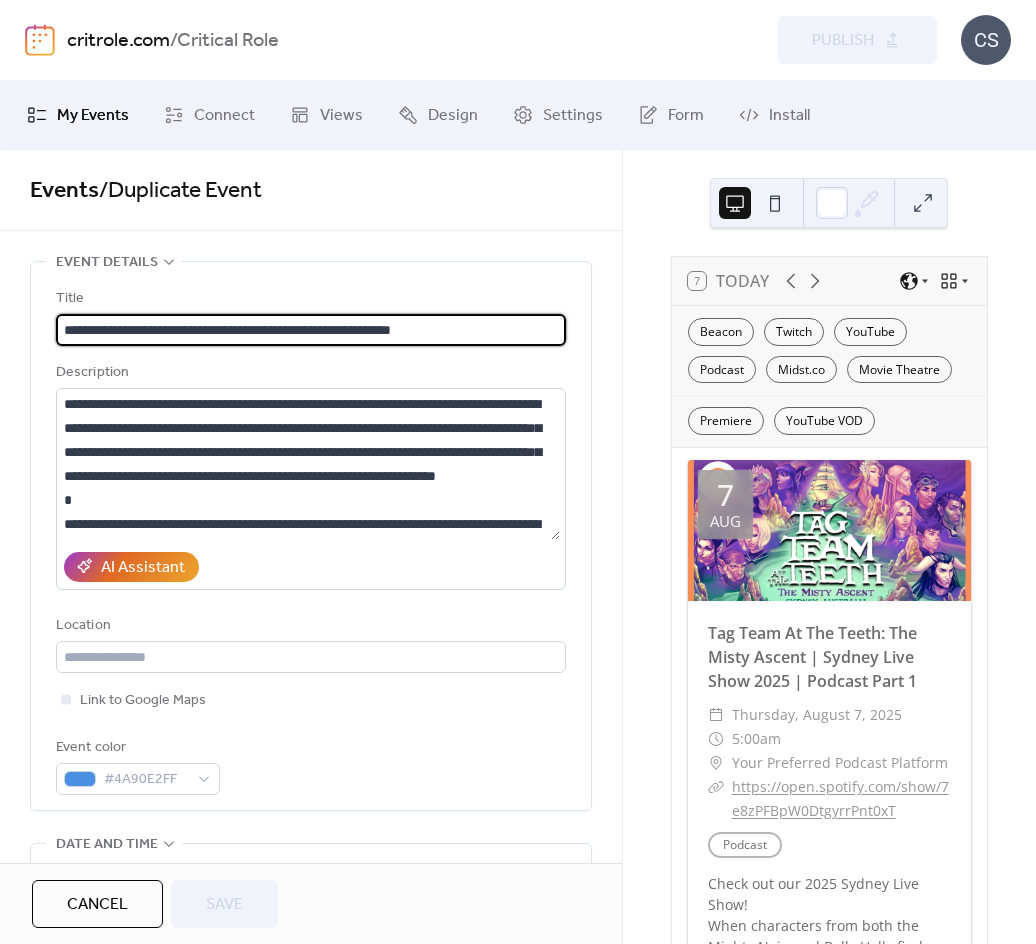 click on "**********" at bounding box center (311, 330) 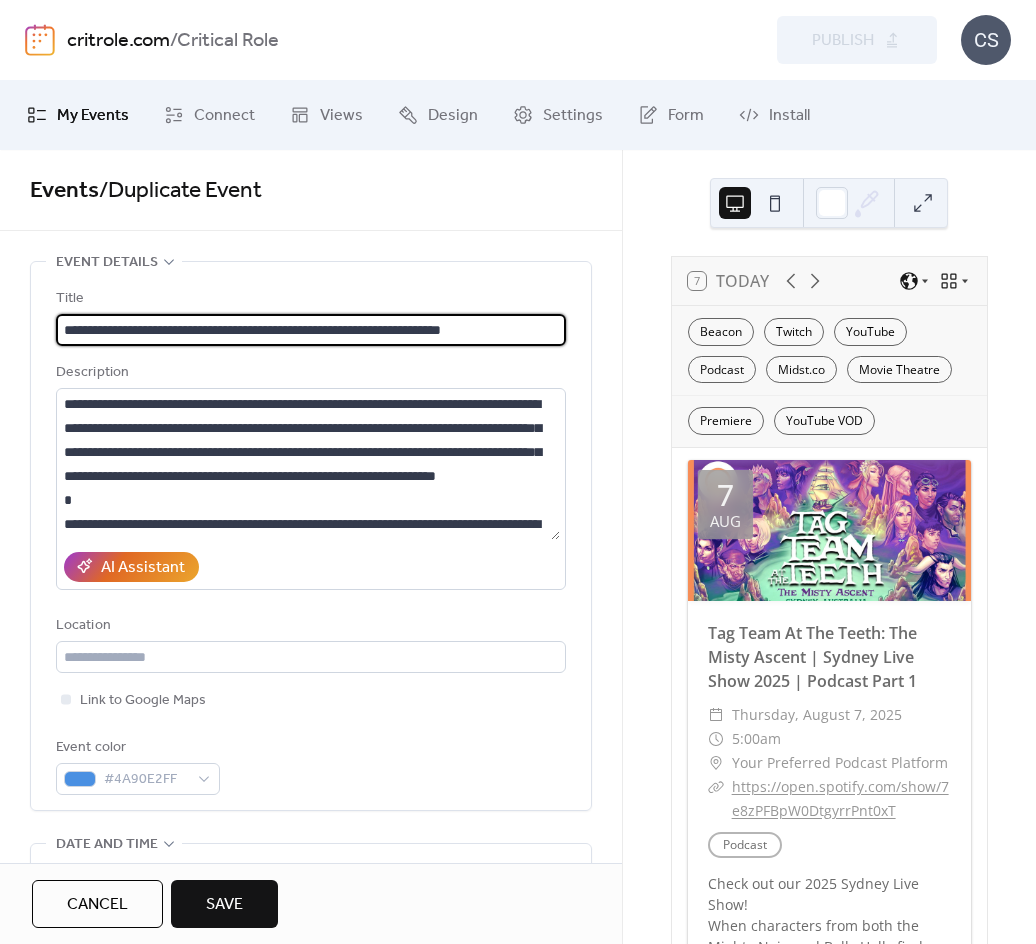 type on "**********" 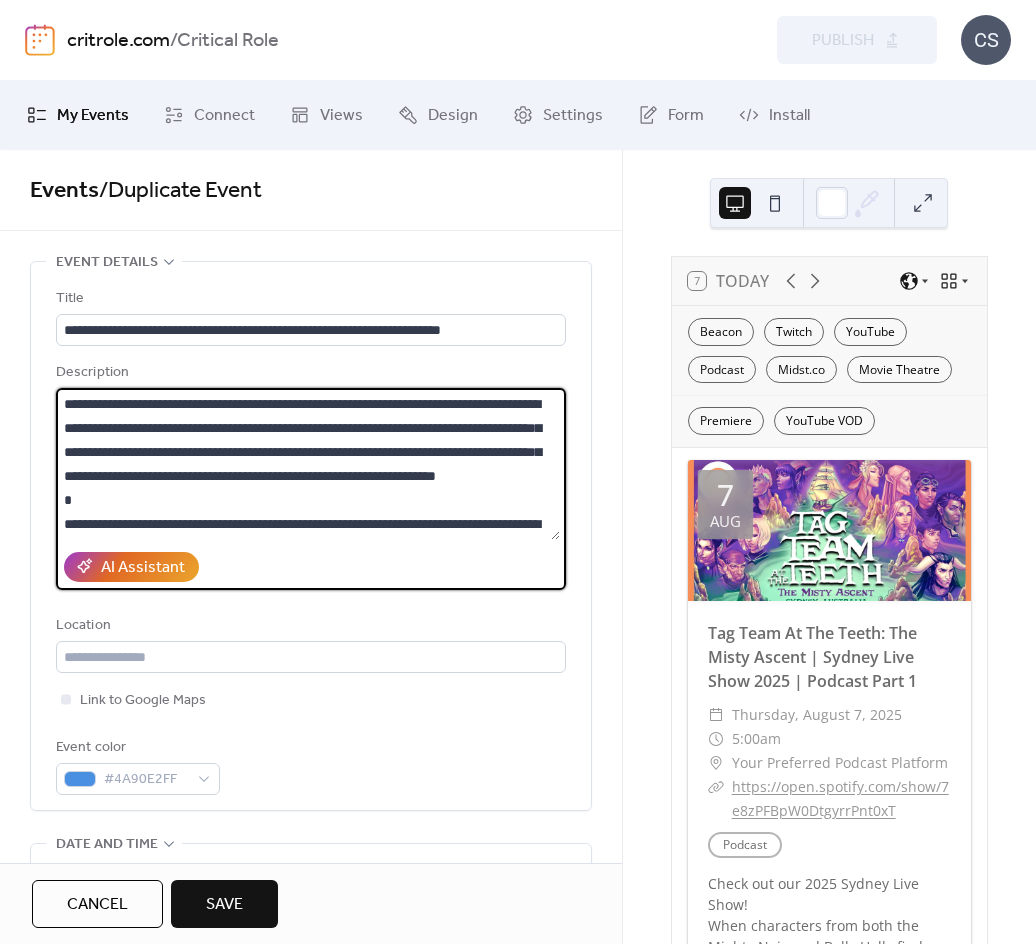 drag, startPoint x: 398, startPoint y: 503, endPoint x: 53, endPoint y: 385, distance: 364.62173 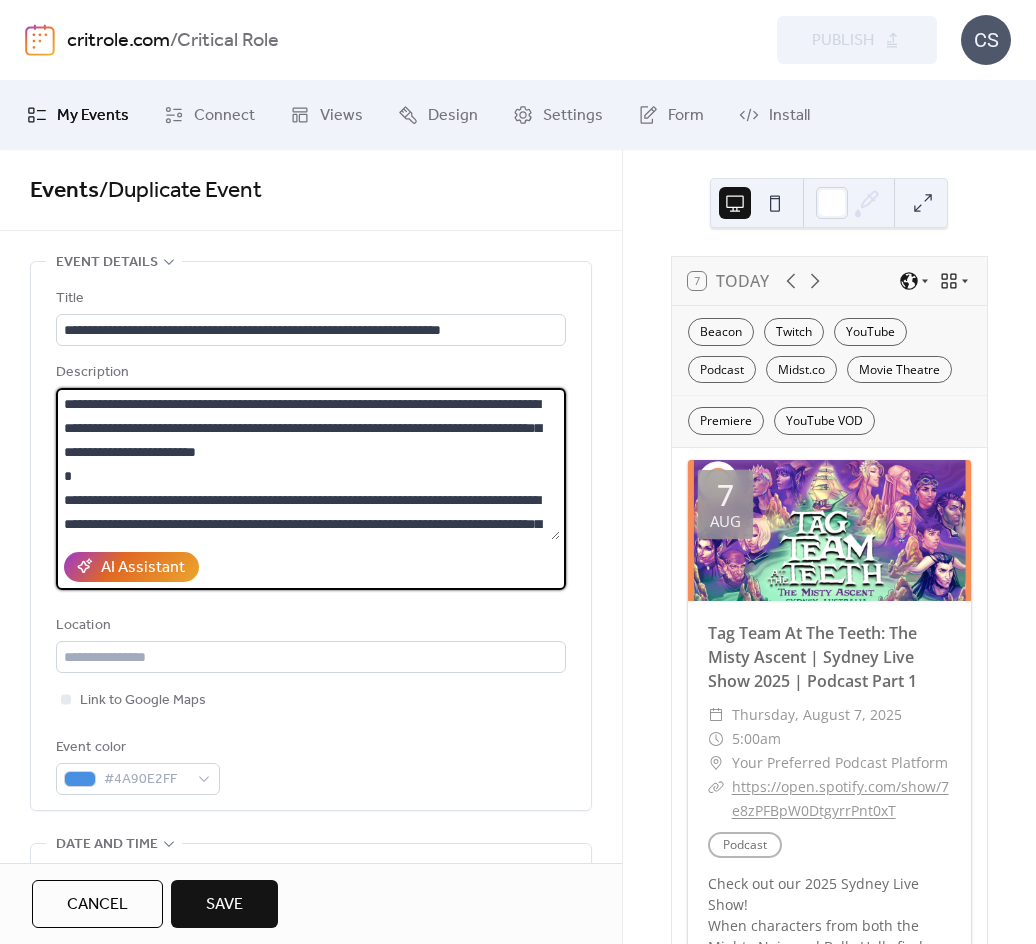 click on "**********" at bounding box center (308, 464) 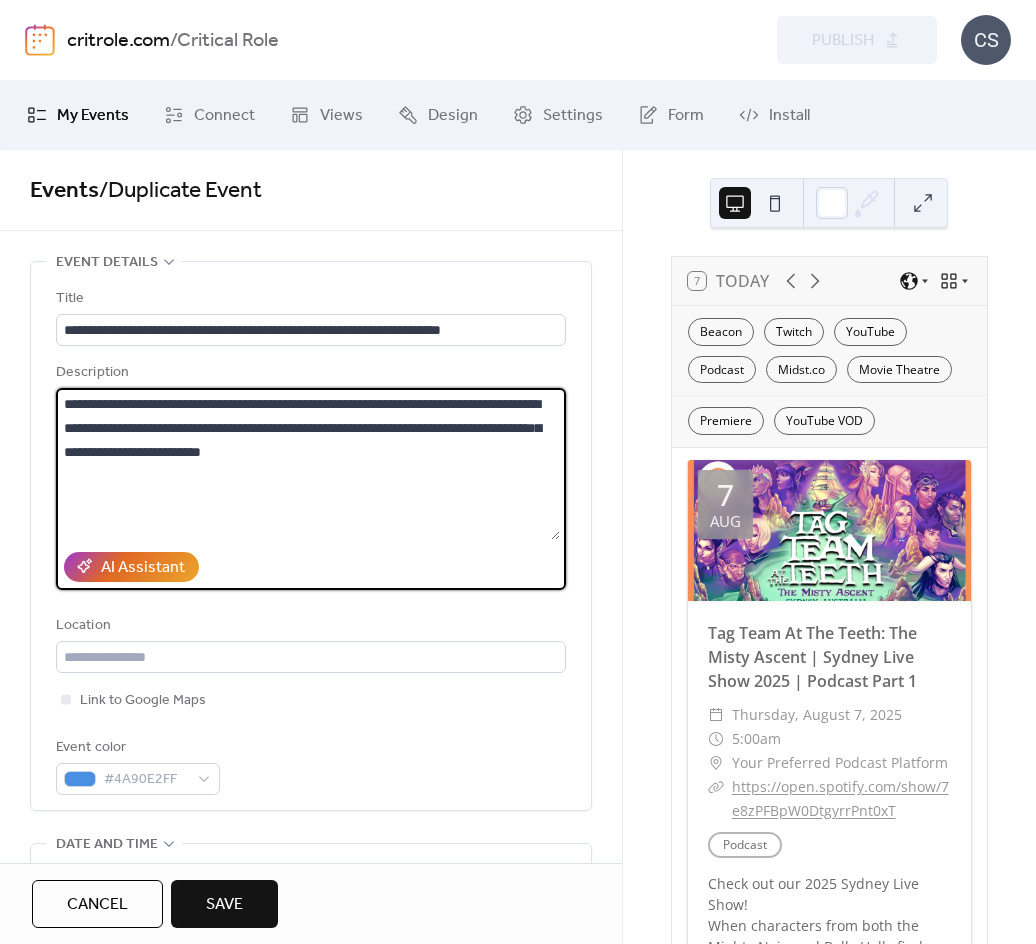 click on "**********" at bounding box center [308, 464] 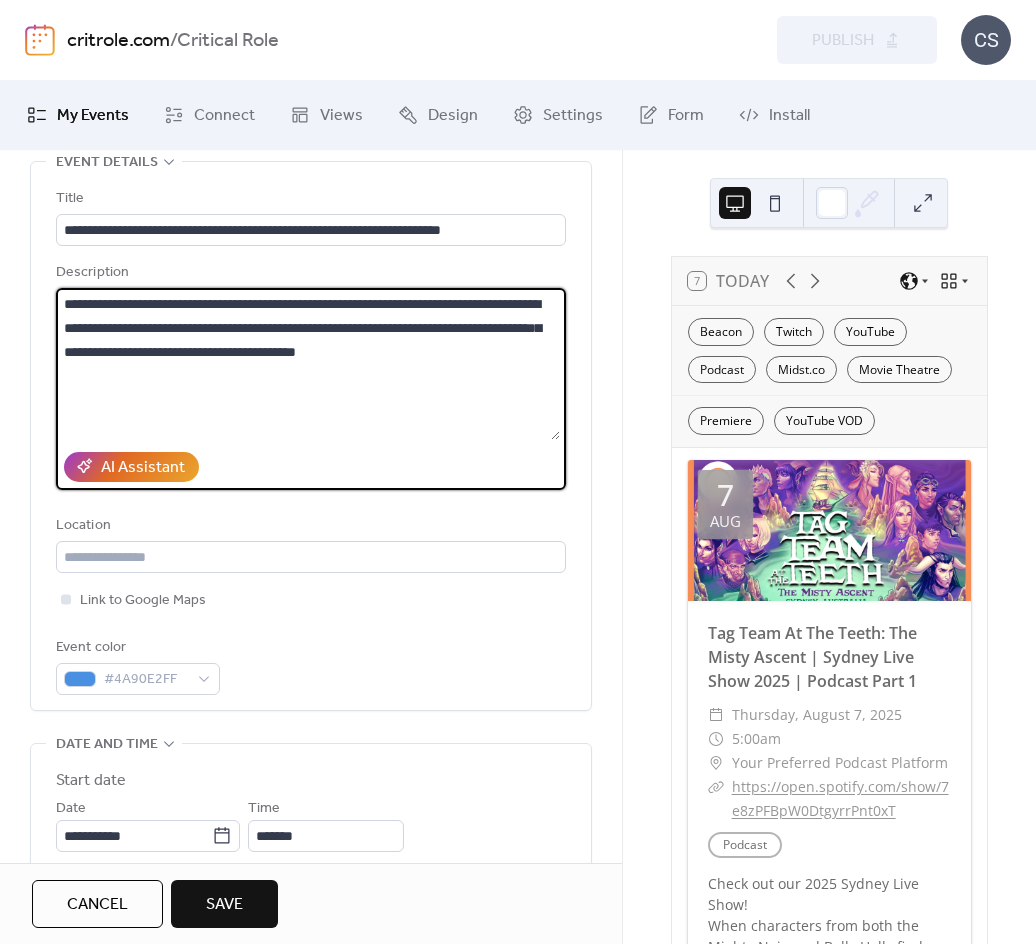 scroll, scrollTop: 200, scrollLeft: 0, axis: vertical 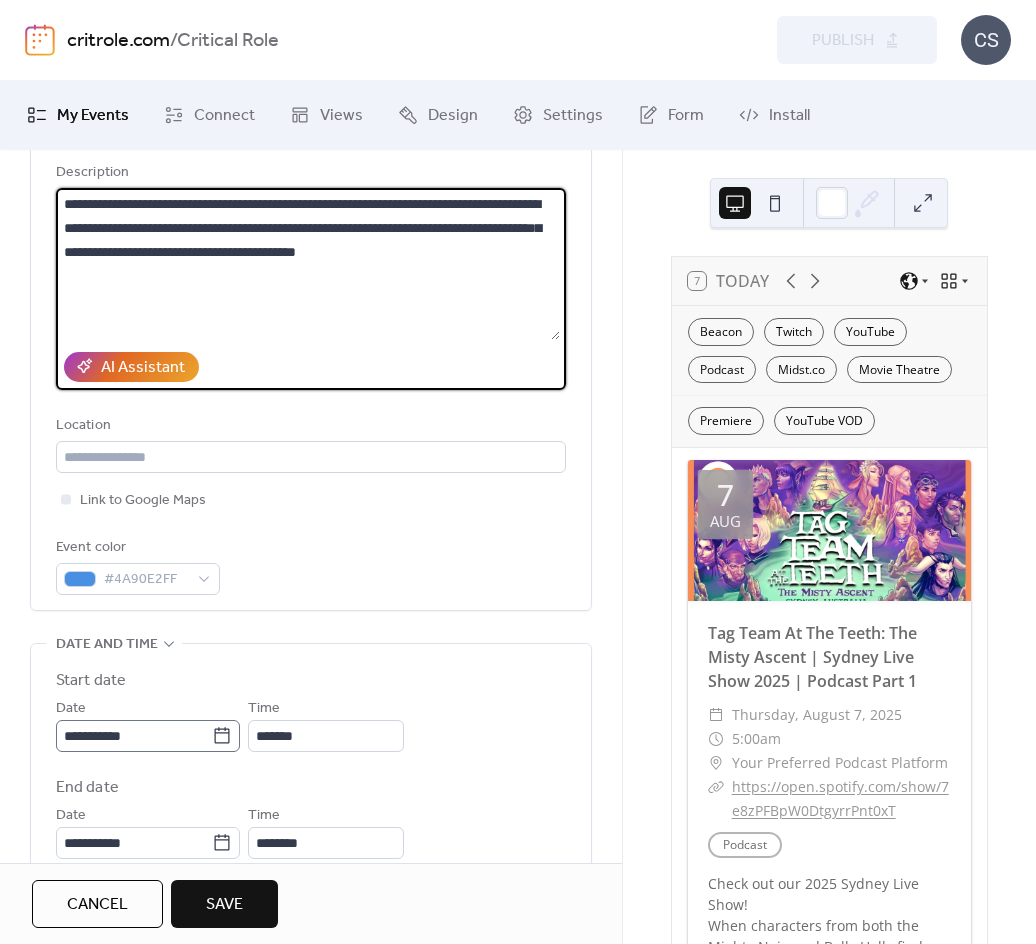 type on "**********" 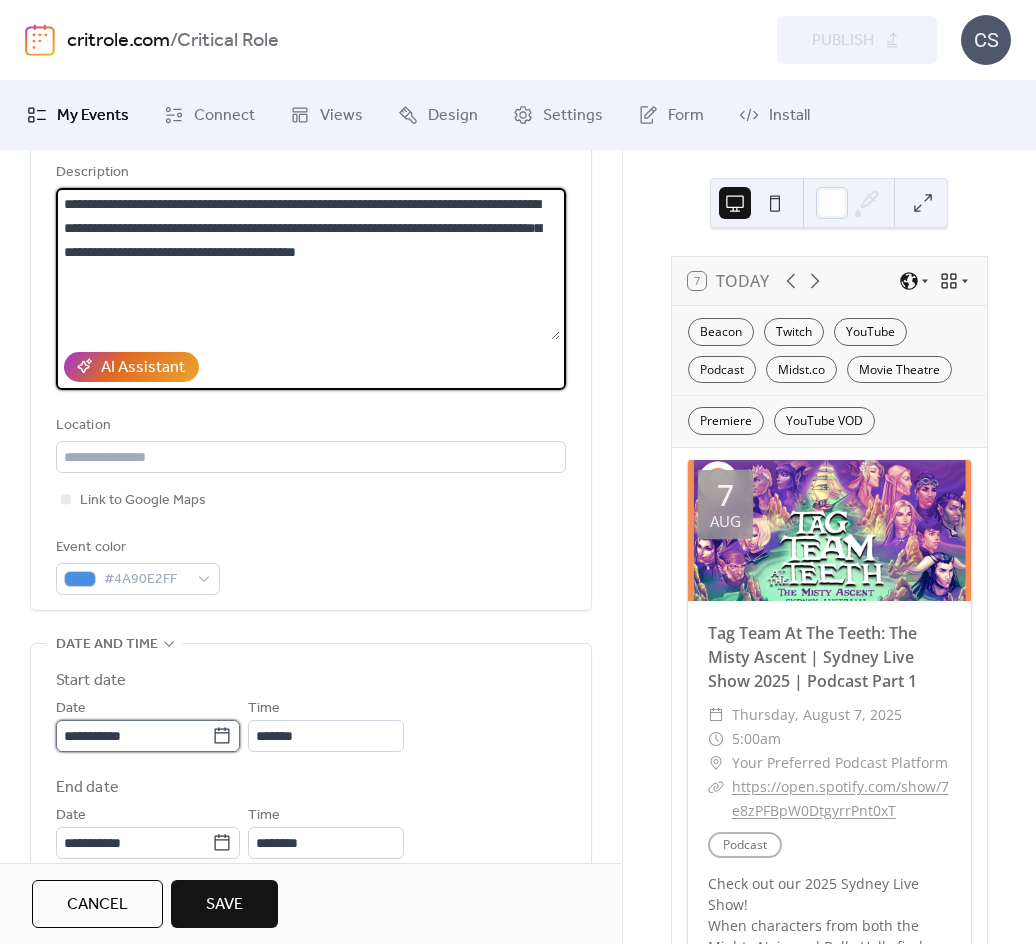 click on "**********" at bounding box center (518, 472) 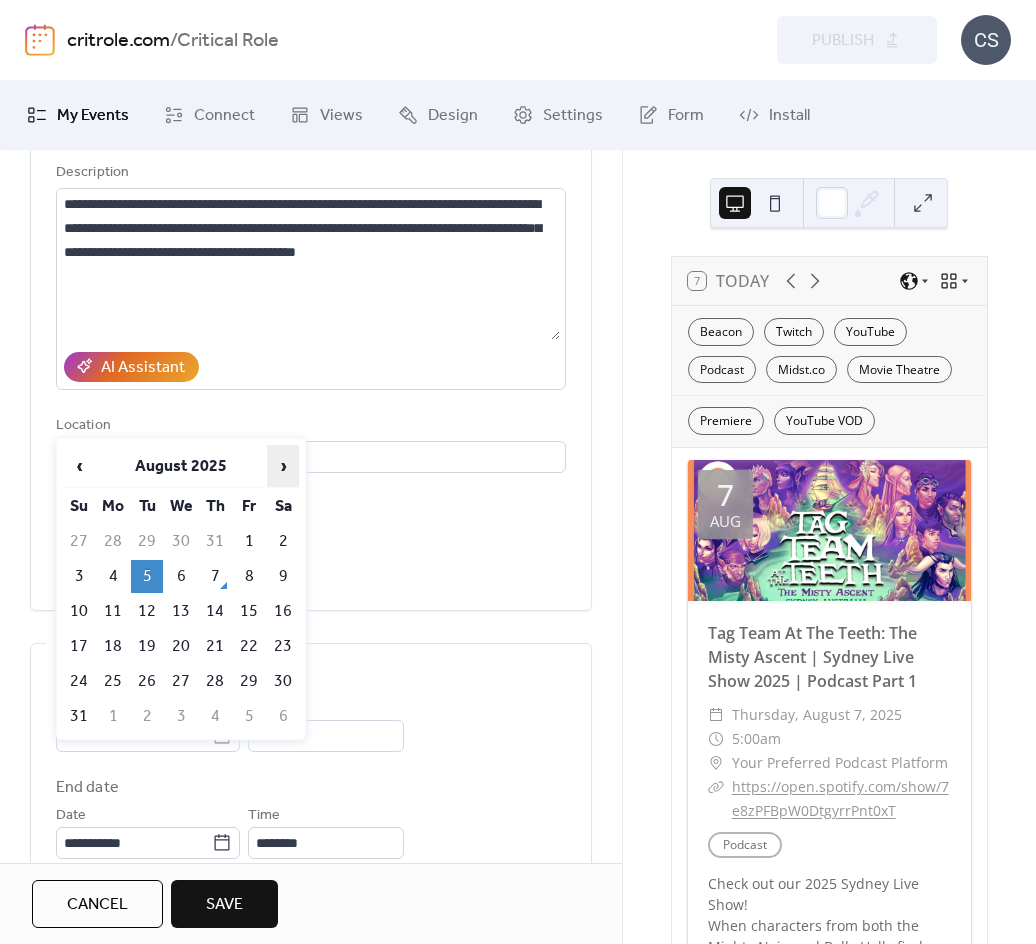 click on "›" at bounding box center (283, 466) 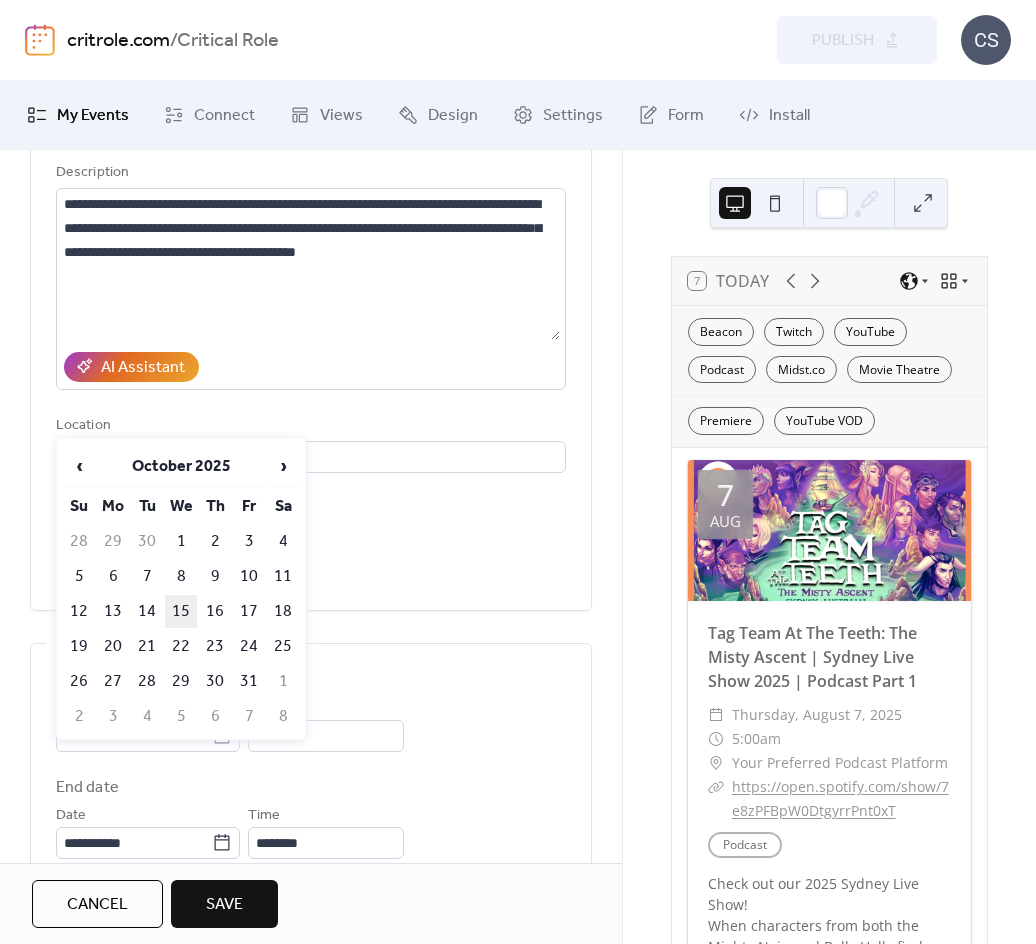 click on "15" at bounding box center (181, 611) 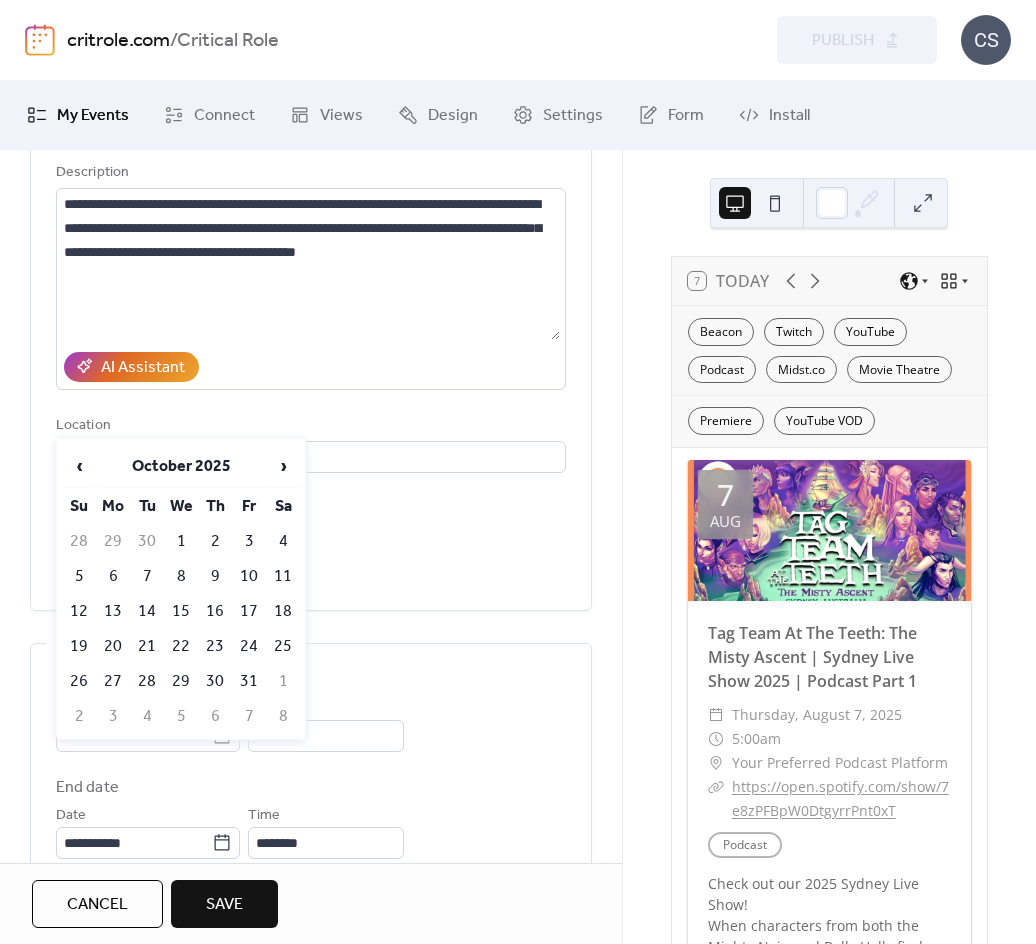 type on "**********" 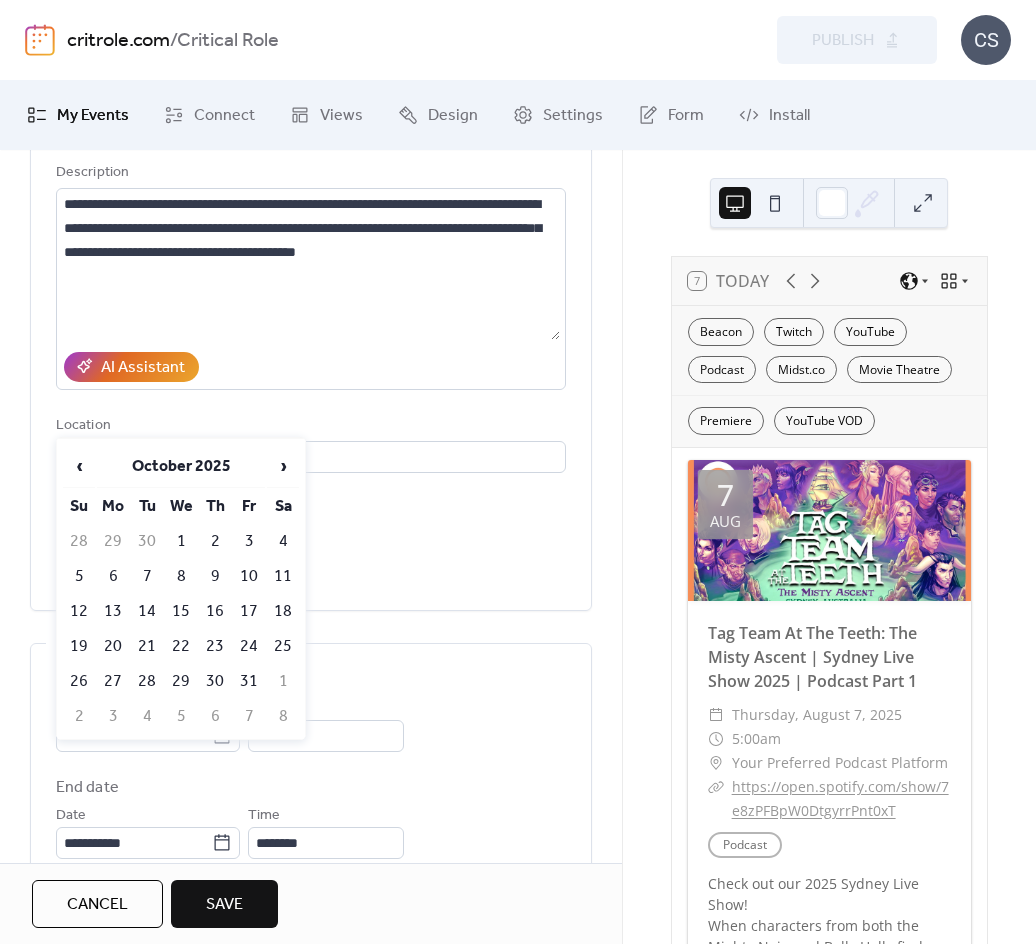 type on "**********" 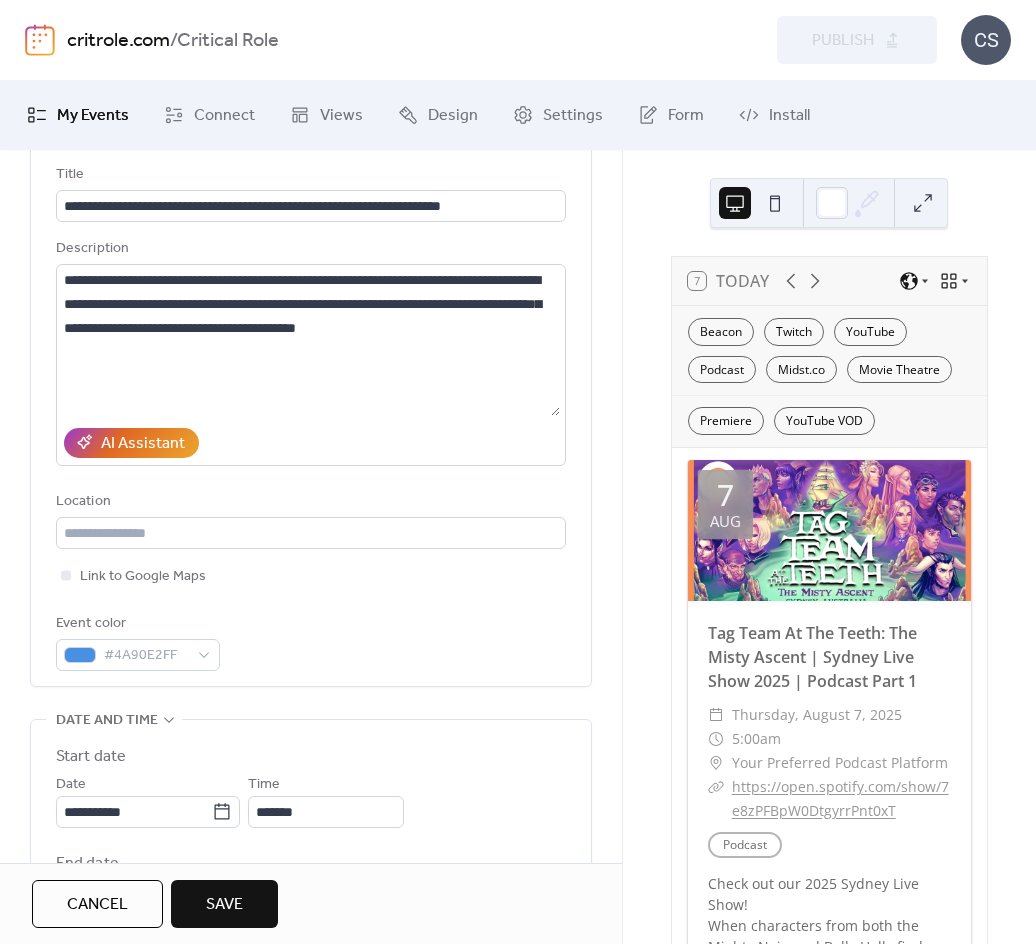 scroll, scrollTop: 100, scrollLeft: 0, axis: vertical 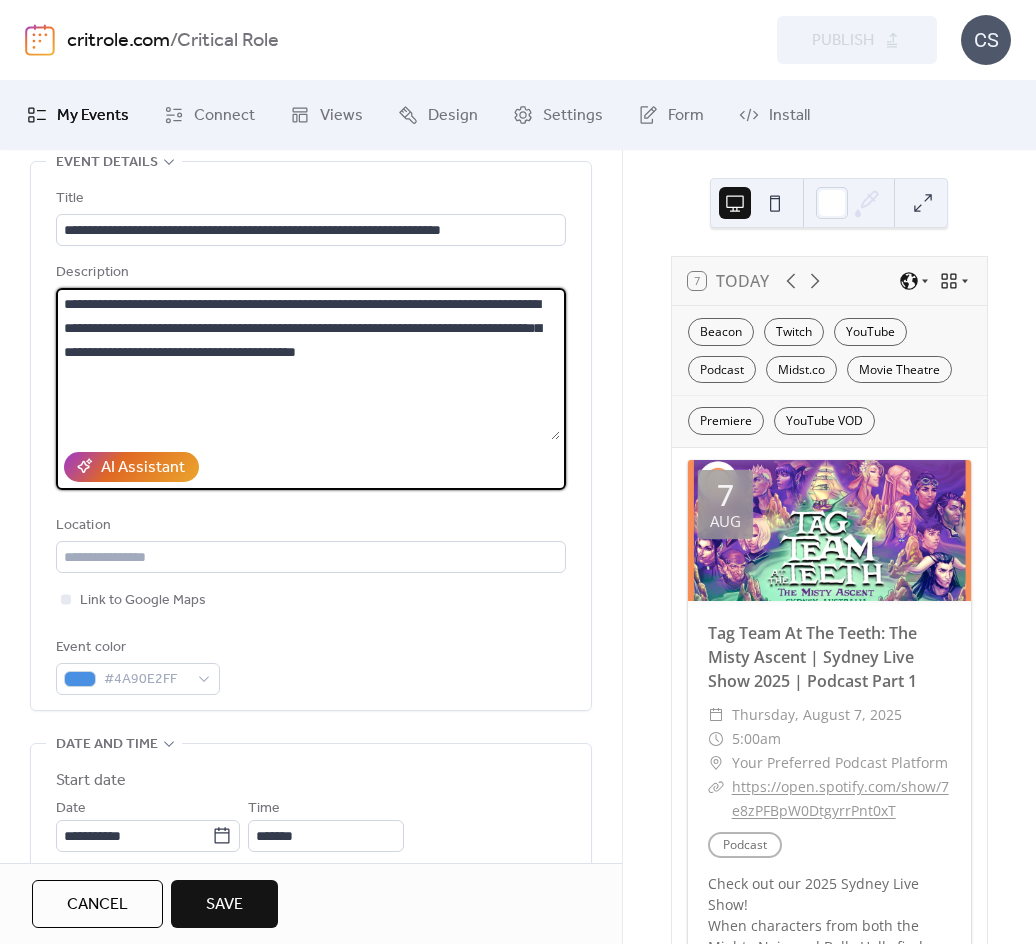 click on "**********" at bounding box center (308, 364) 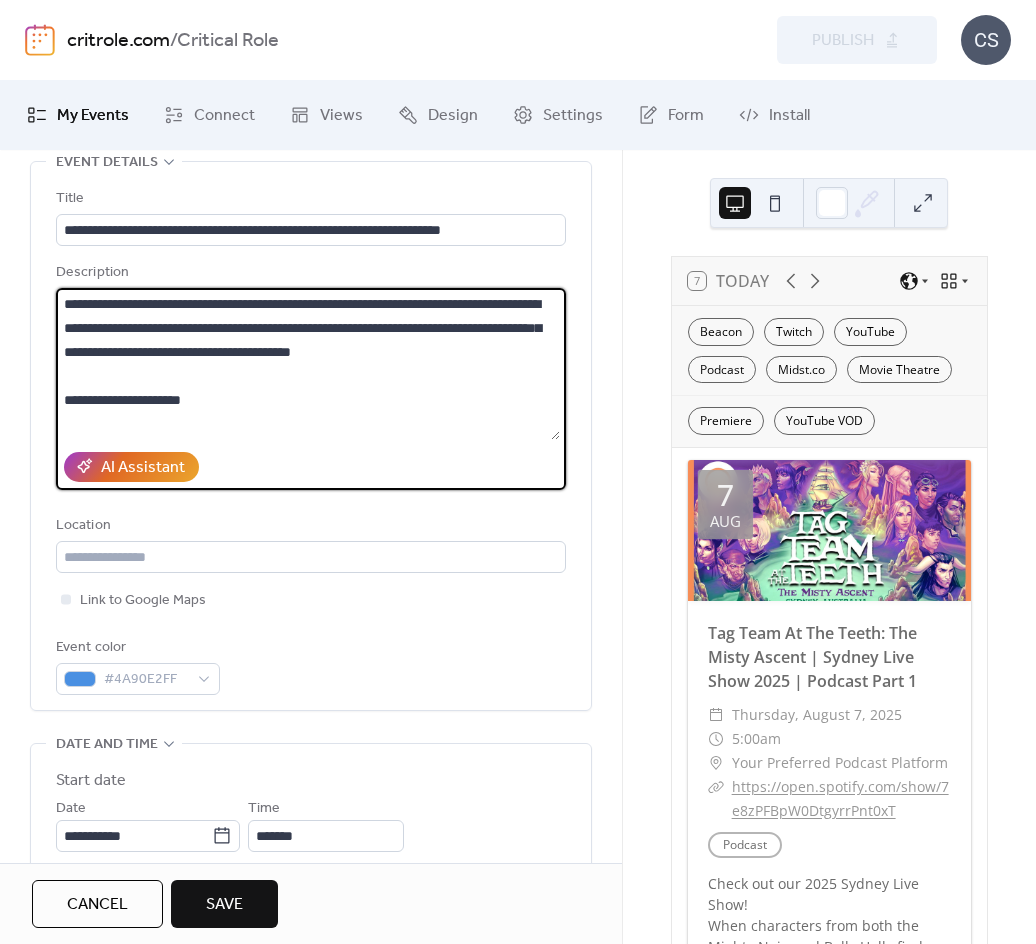 drag, startPoint x: 73, startPoint y: 394, endPoint x: 63, endPoint y: 395, distance: 10.049875 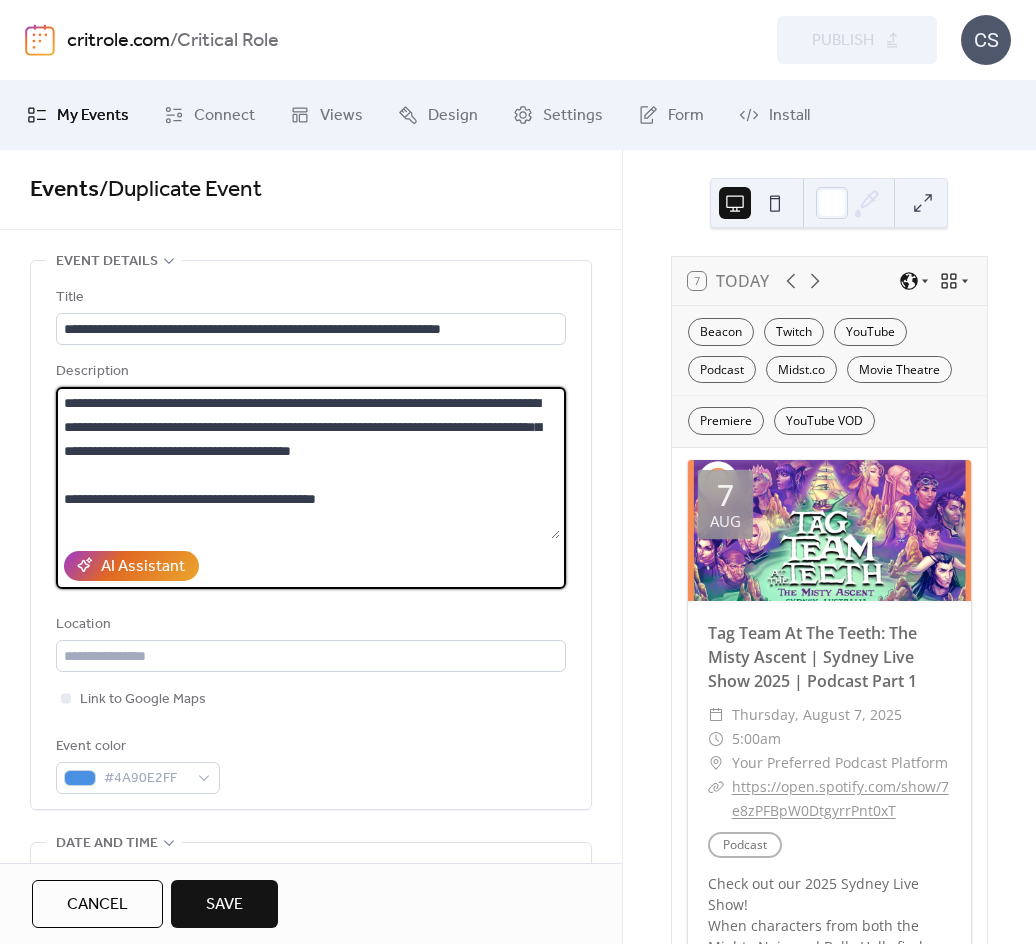scroll, scrollTop: 0, scrollLeft: 0, axis: both 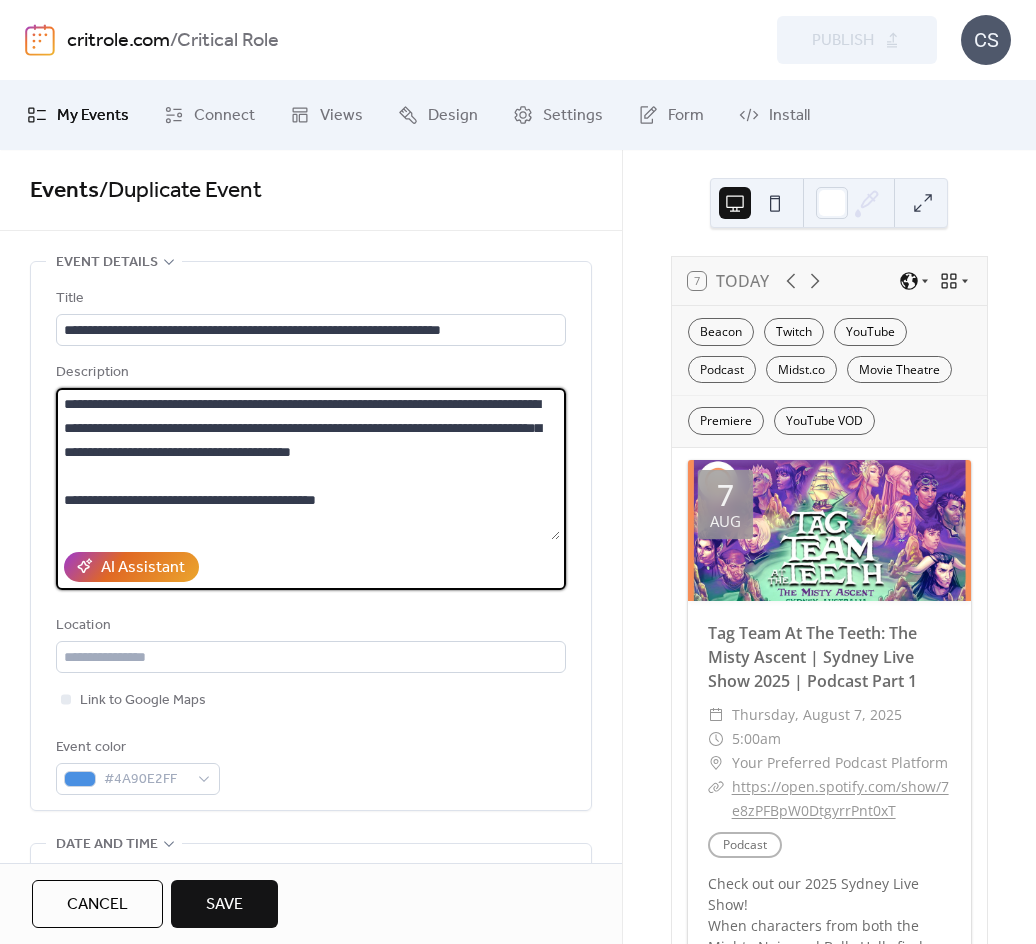 type on "**********" 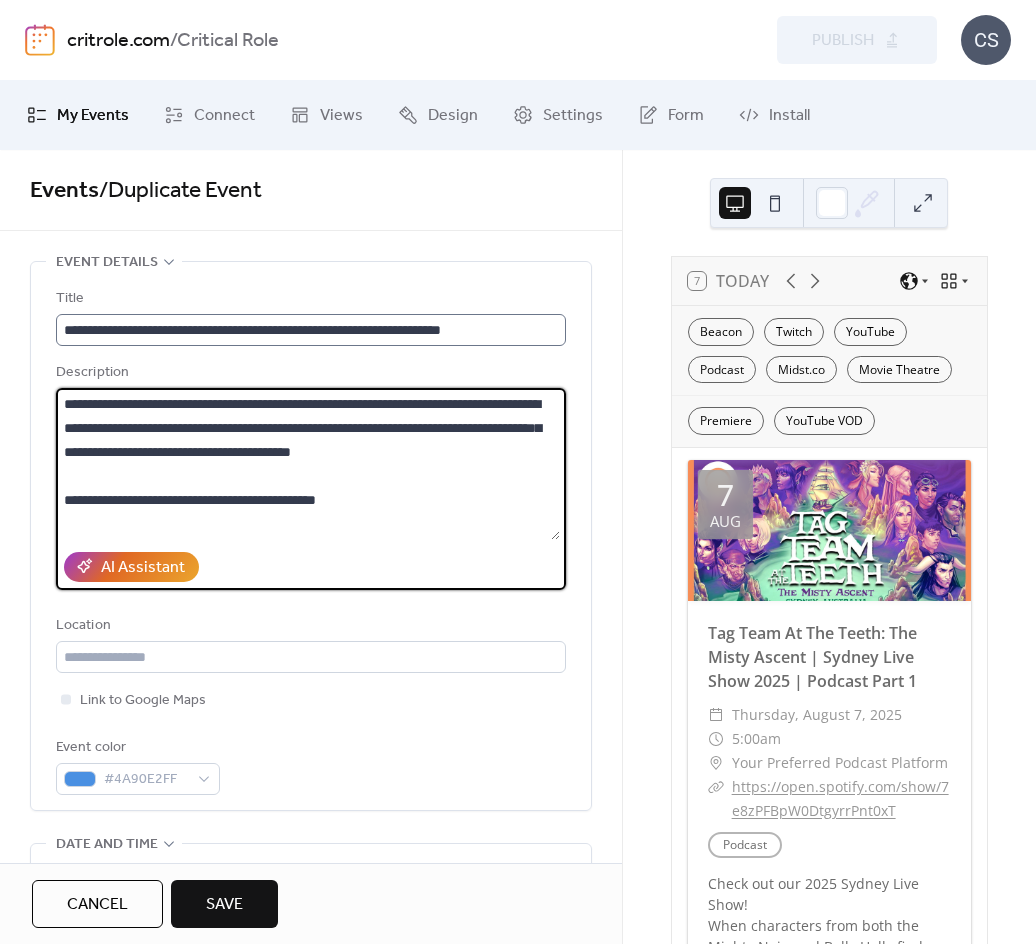 scroll, scrollTop: 1, scrollLeft: 0, axis: vertical 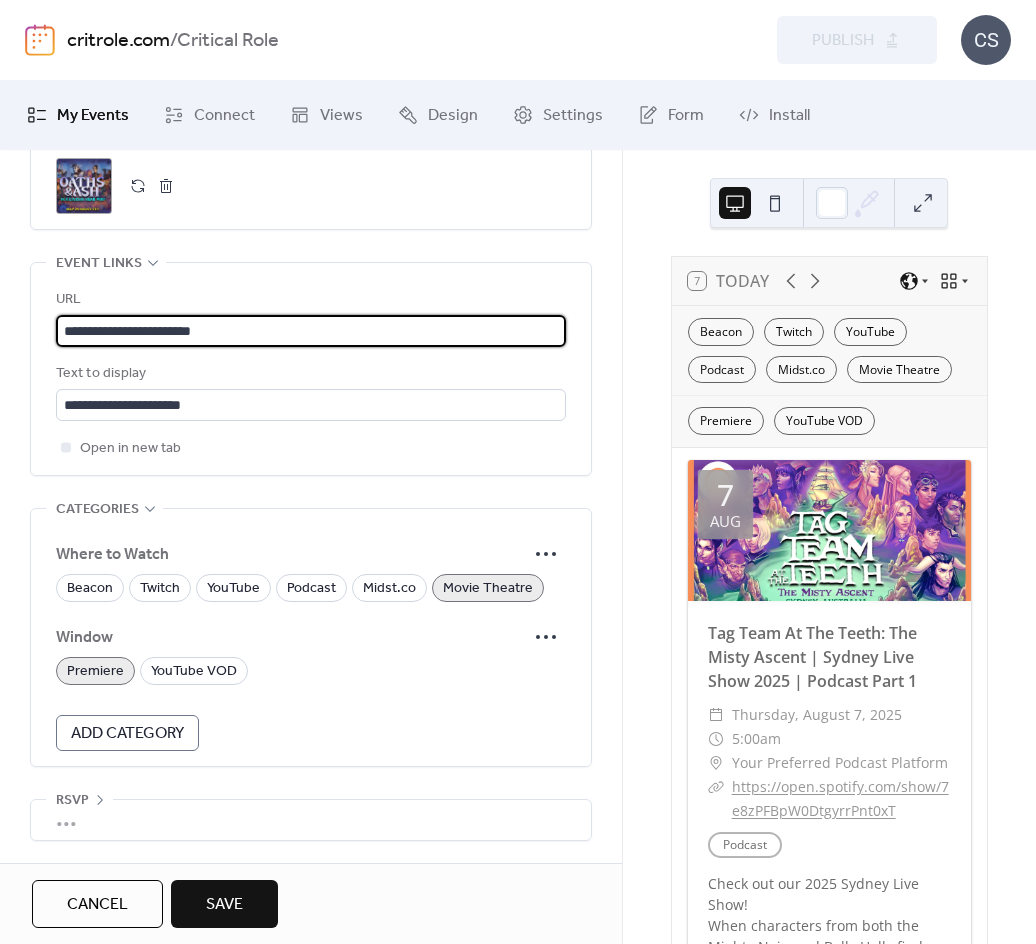 click on "**********" at bounding box center [311, 331] 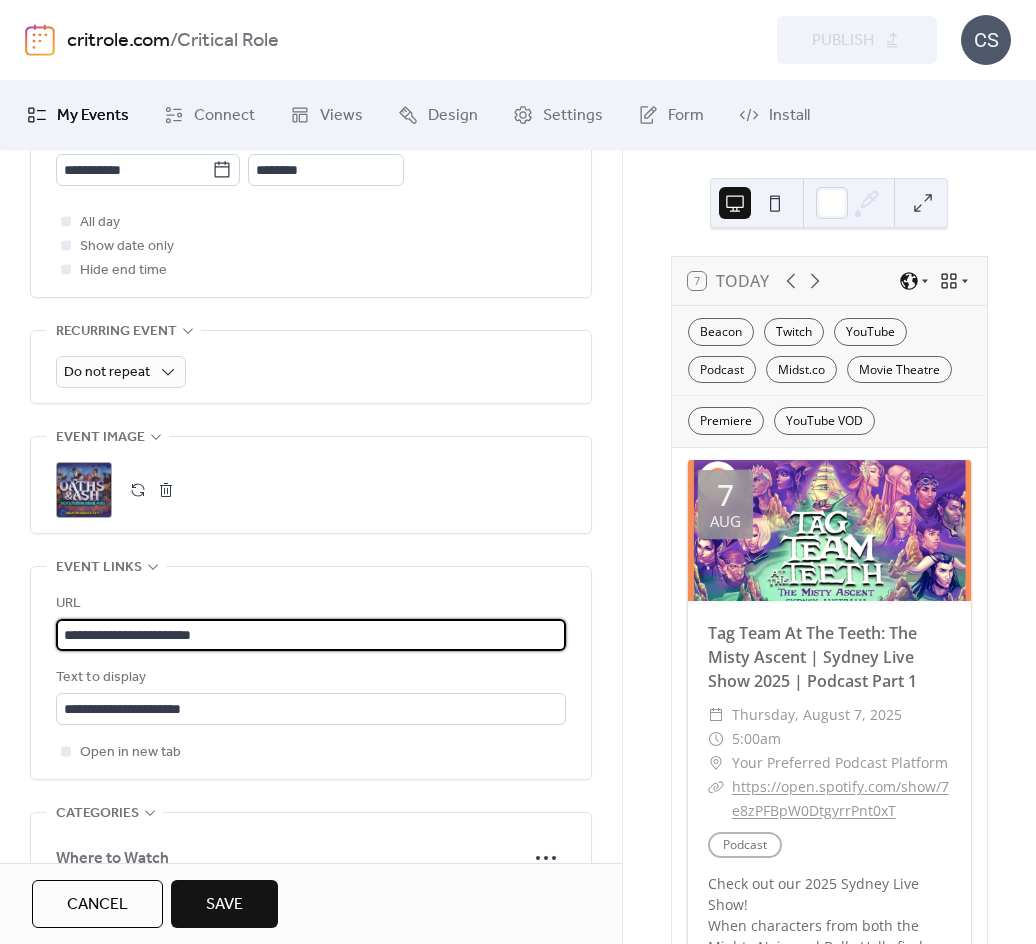 scroll, scrollTop: 1181, scrollLeft: 0, axis: vertical 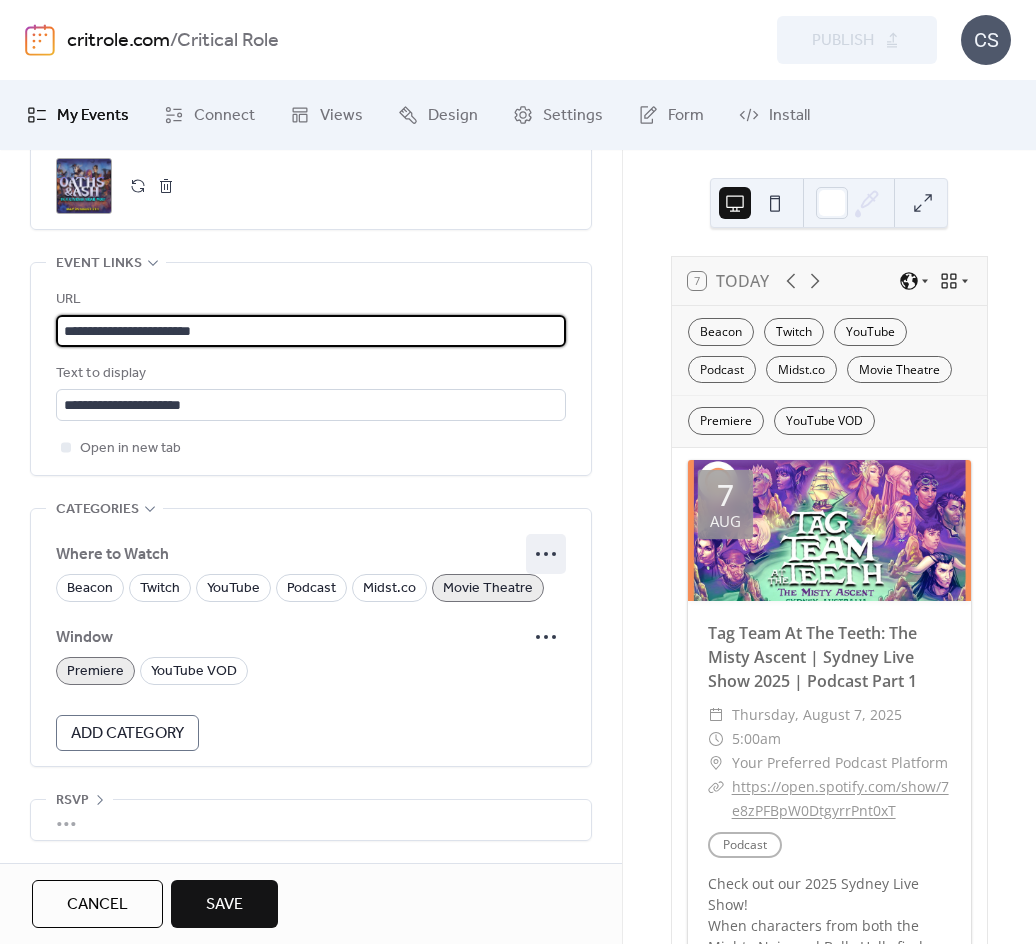type on "**********" 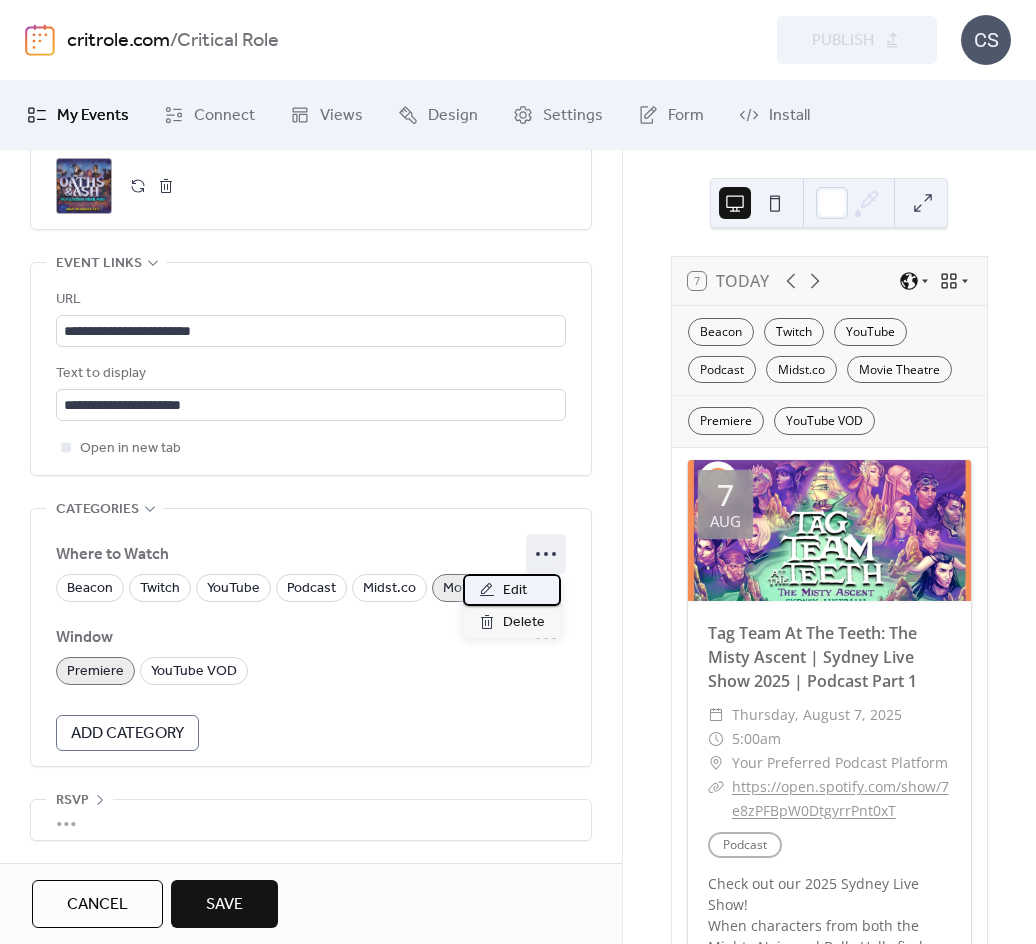 click on "Edit" at bounding box center (515, 591) 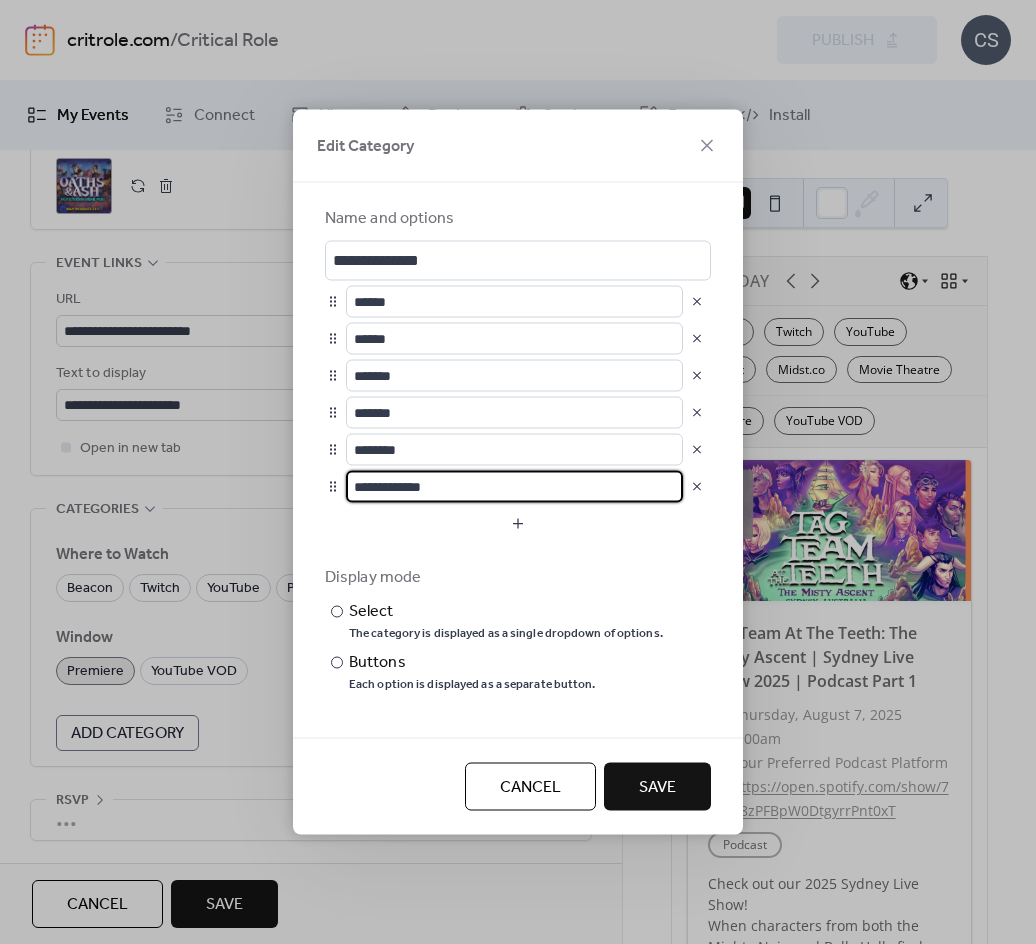 drag, startPoint x: 442, startPoint y: 487, endPoint x: 304, endPoint y: 491, distance: 138.05795 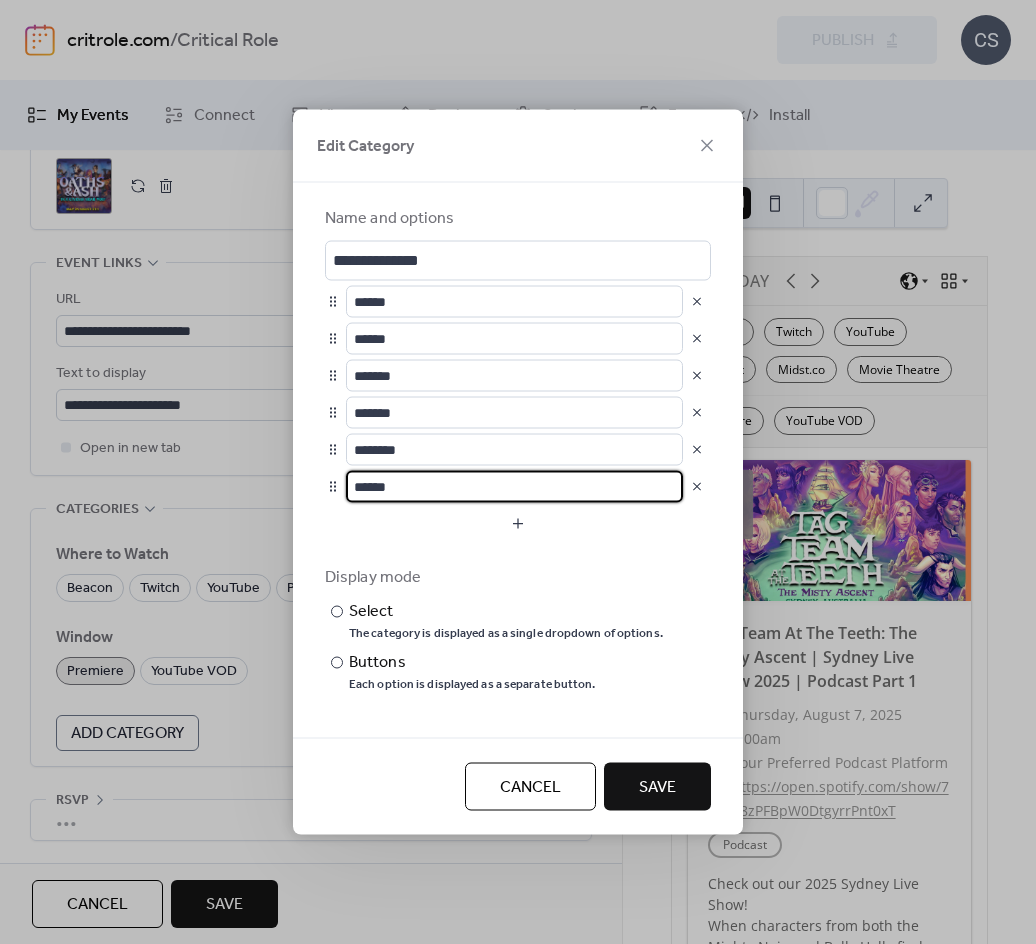 type on "******" 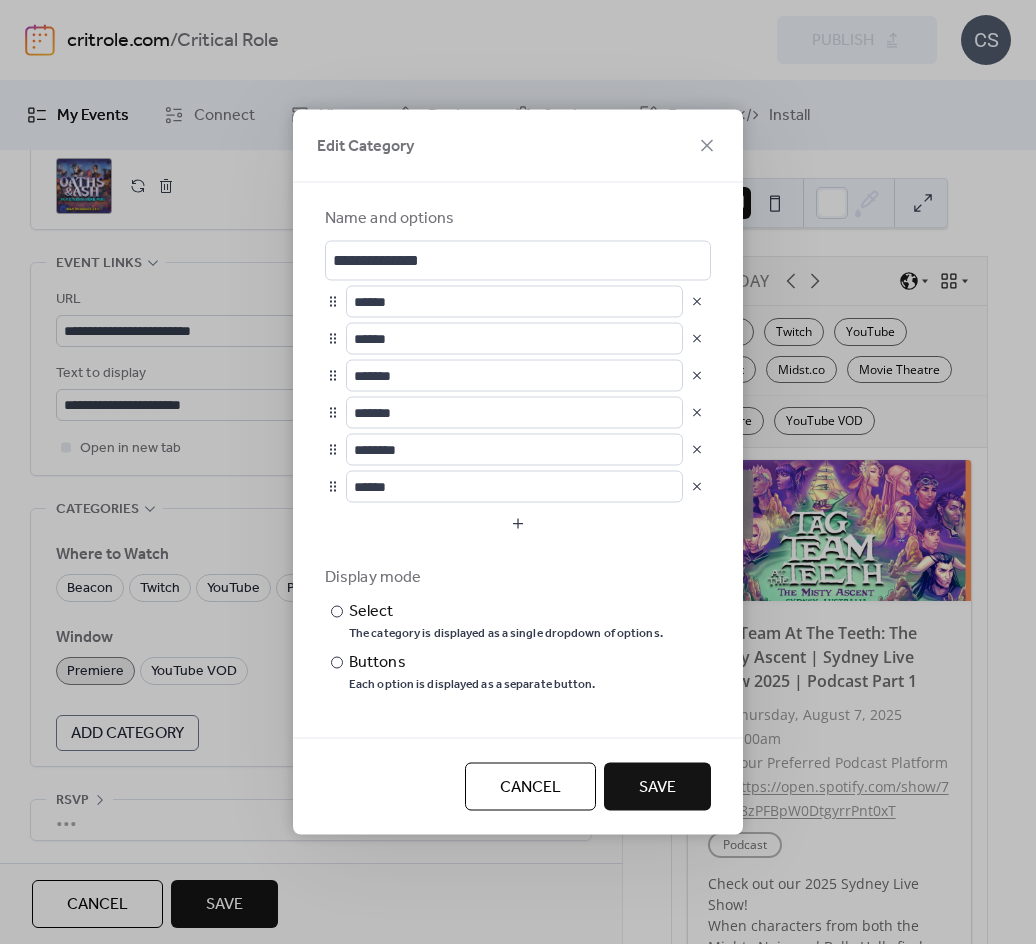 click on "Save" at bounding box center (657, 788) 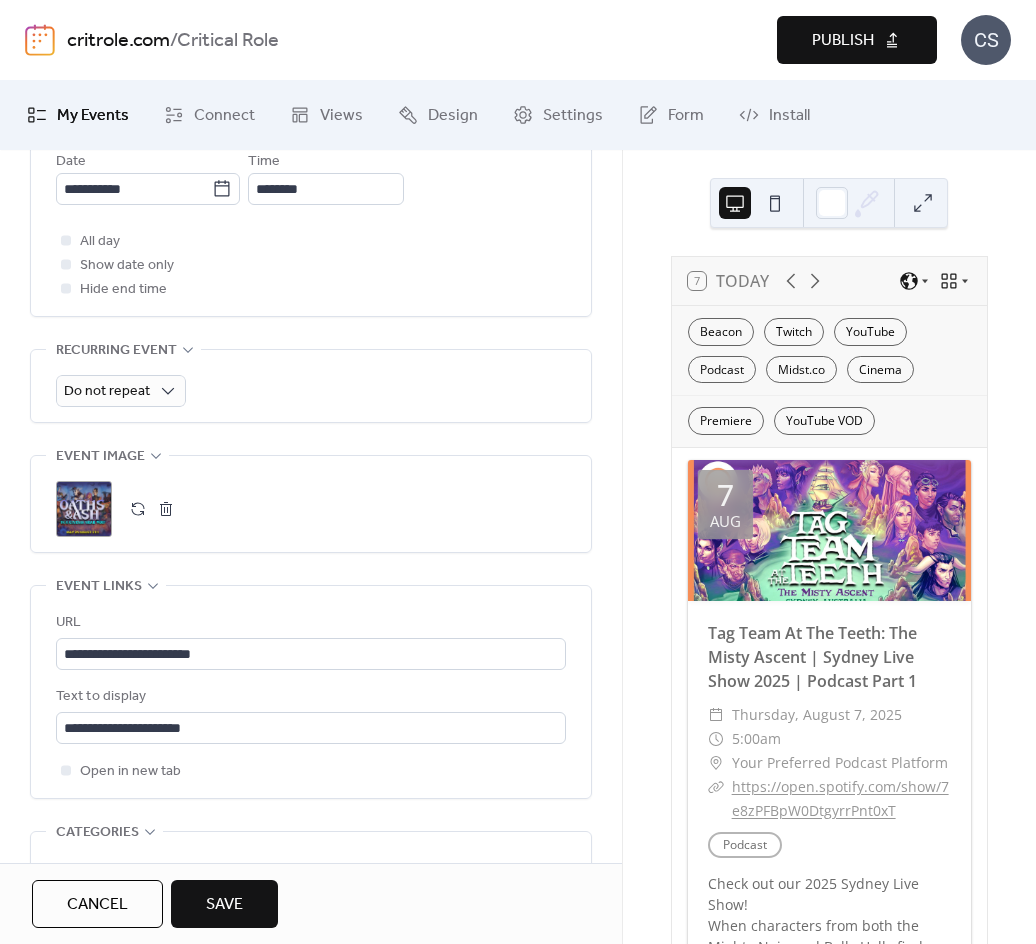 scroll, scrollTop: 781, scrollLeft: 0, axis: vertical 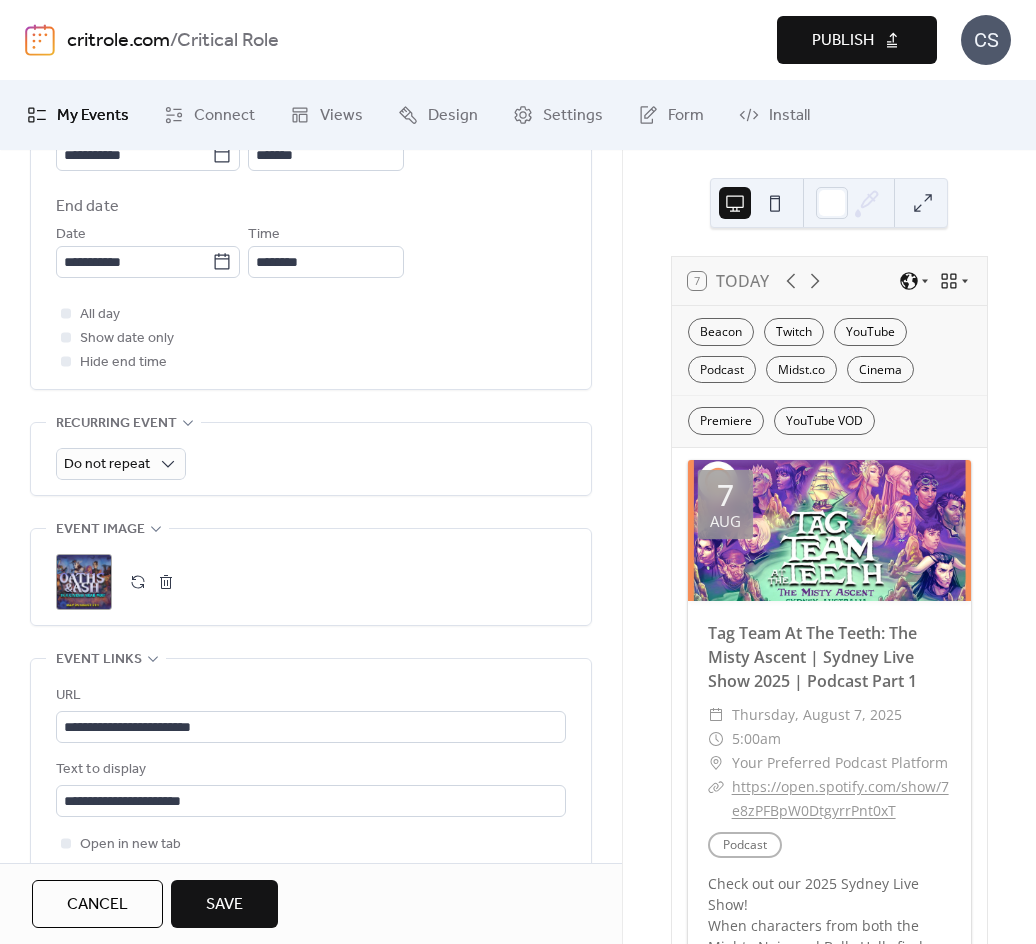 click on ";" at bounding box center (84, 582) 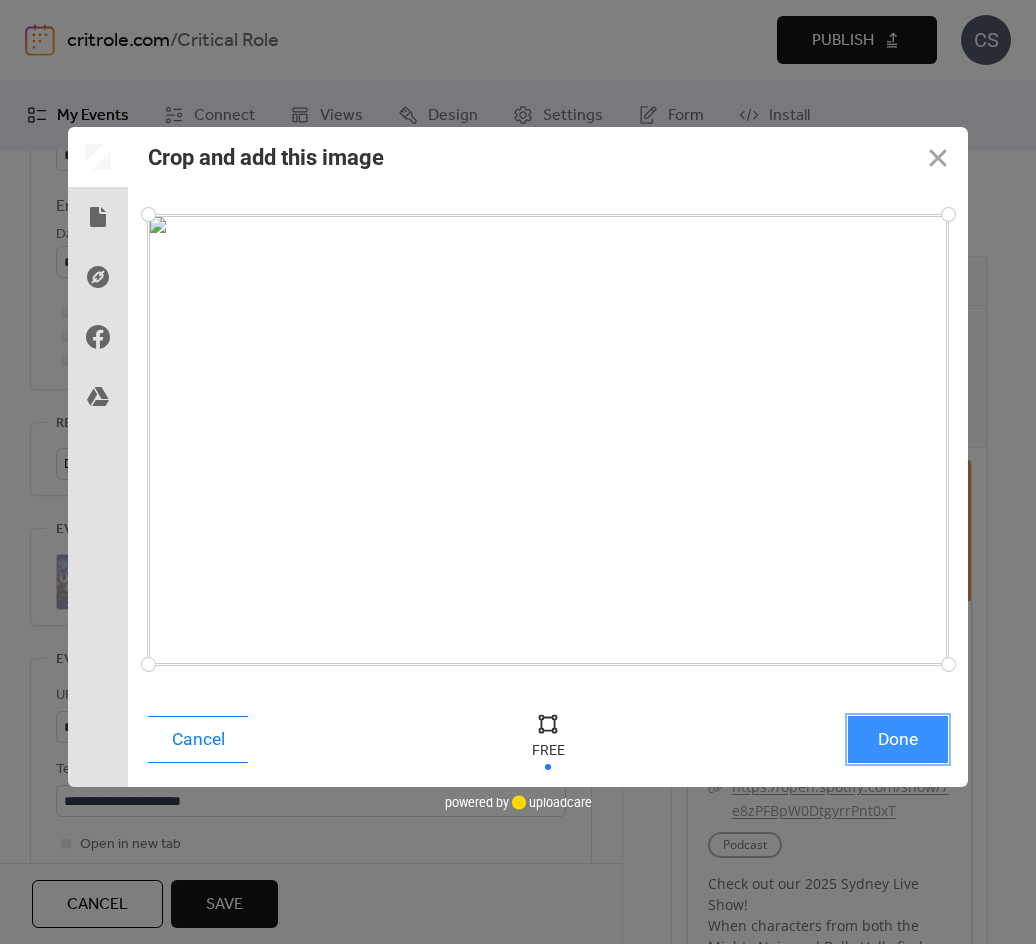 click on "Done" at bounding box center (898, 739) 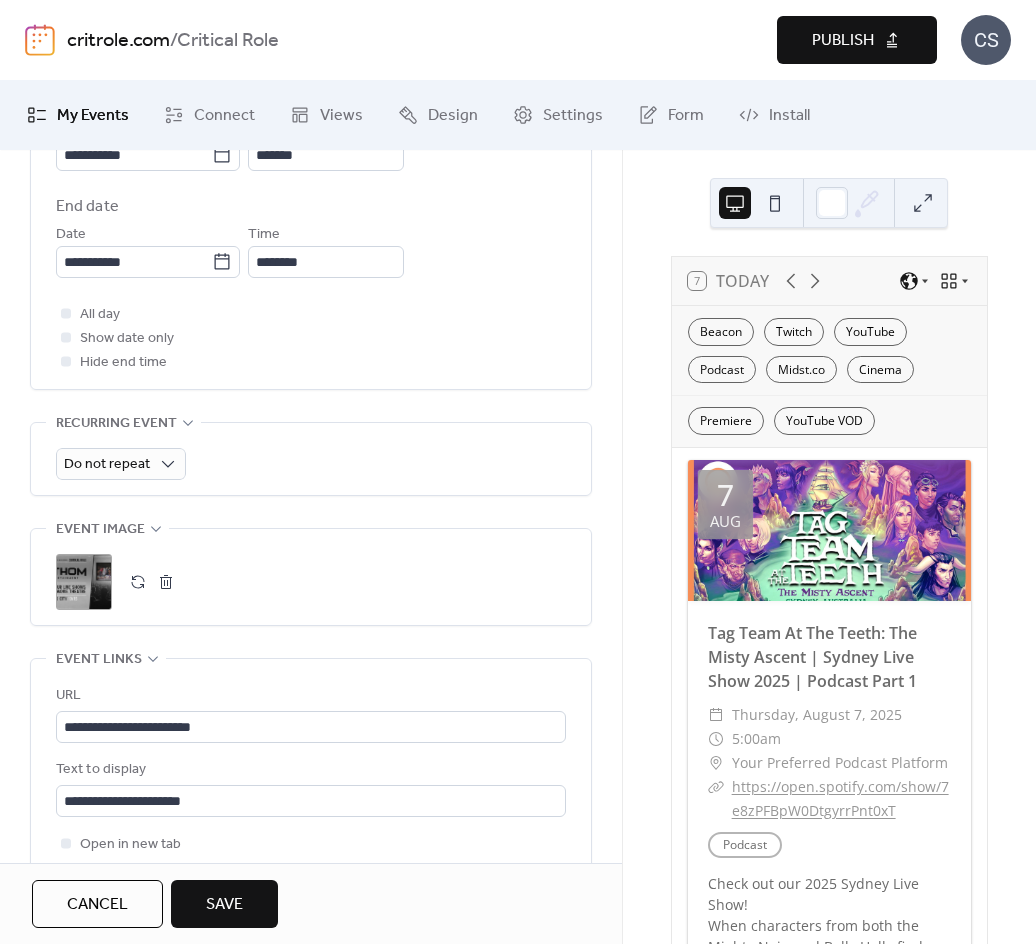 click on "Save" at bounding box center [224, 905] 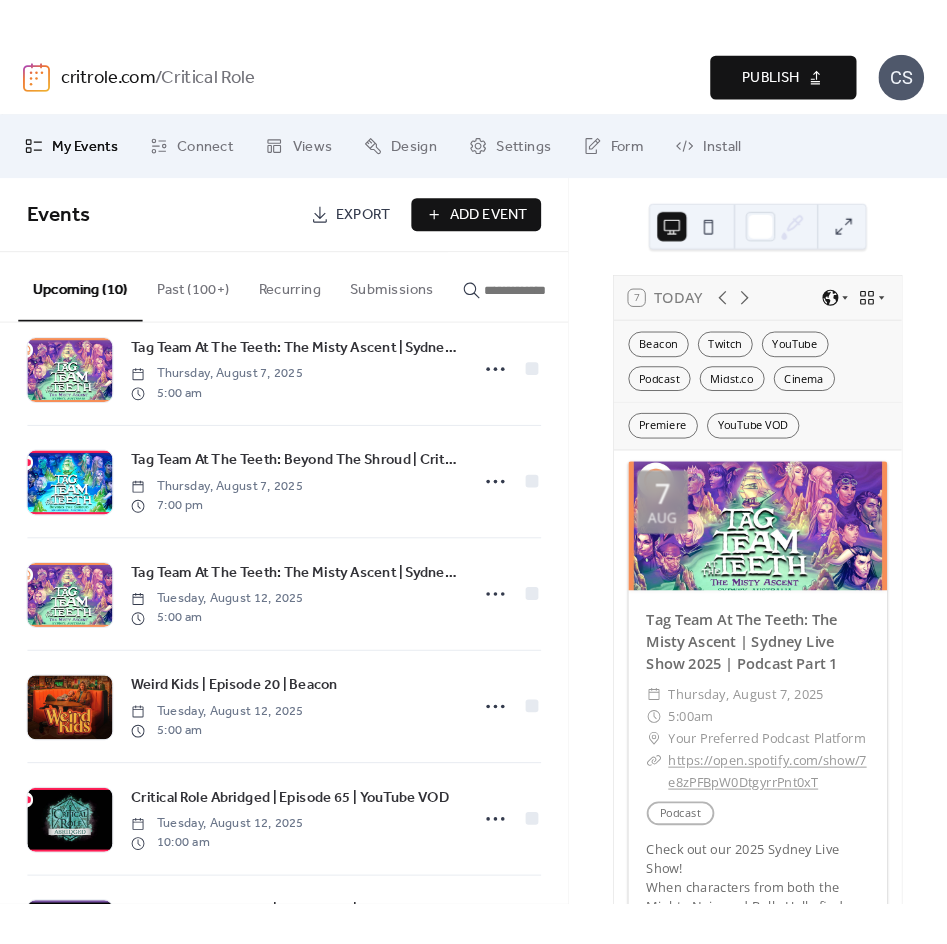 scroll, scrollTop: 0, scrollLeft: 0, axis: both 